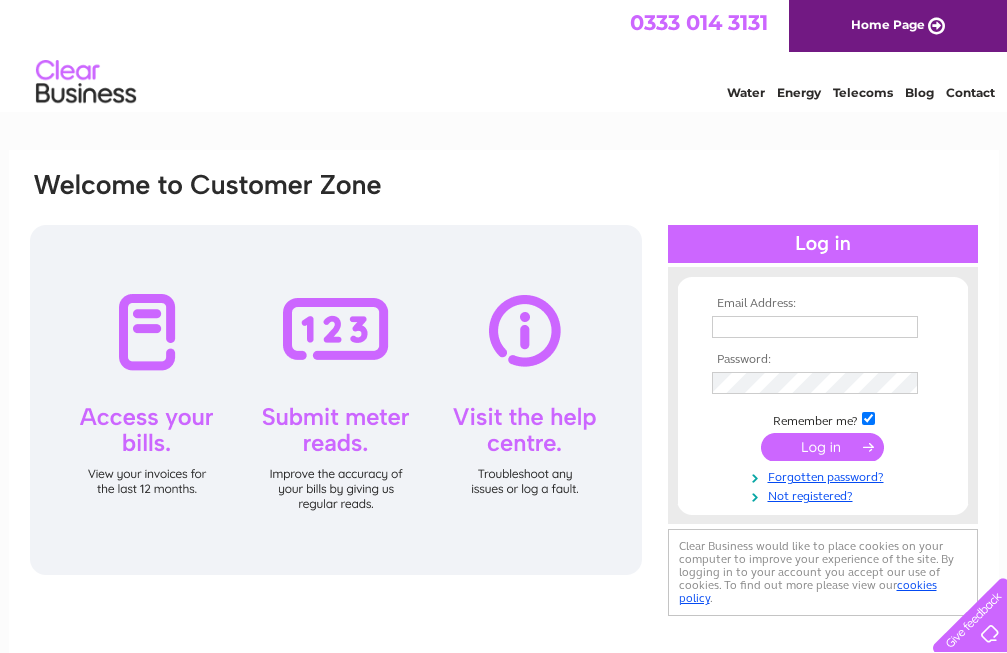 scroll, scrollTop: 0, scrollLeft: 0, axis: both 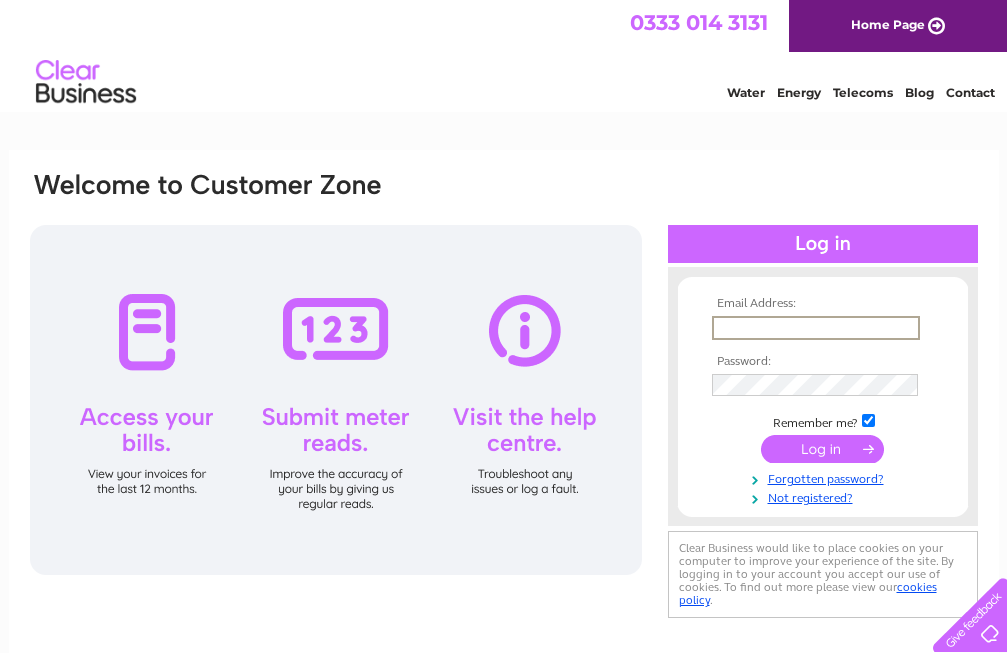 click at bounding box center [816, 328] 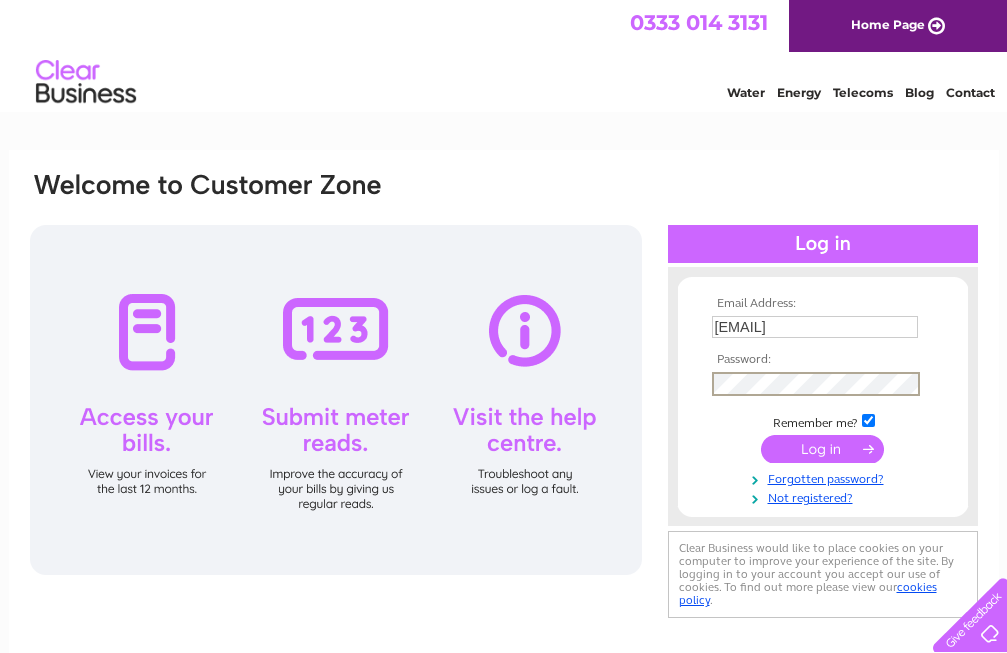 click at bounding box center (822, 449) 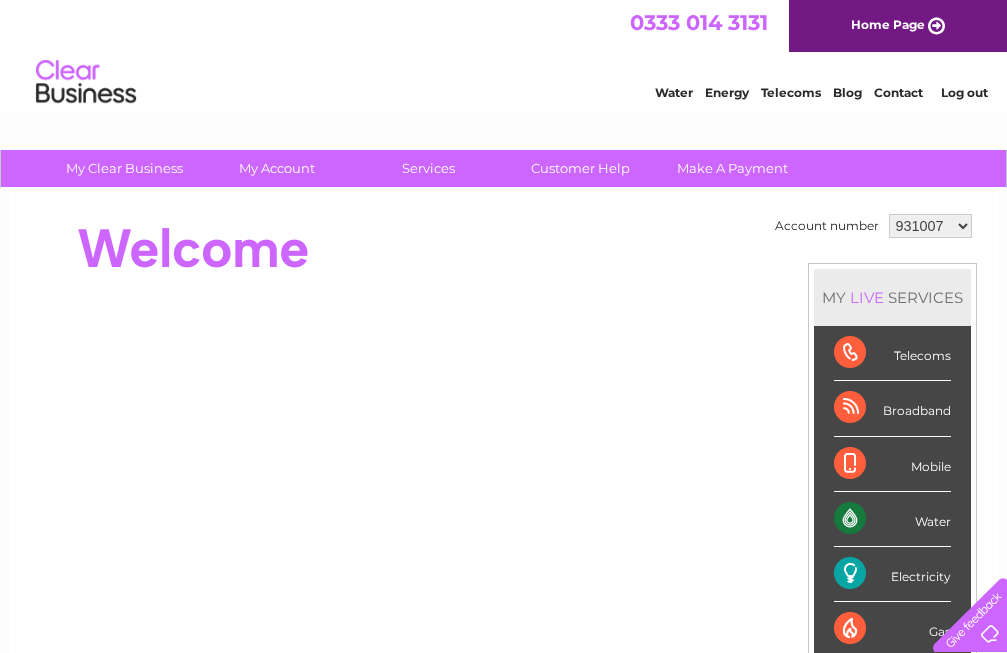 scroll, scrollTop: 0, scrollLeft: 0, axis: both 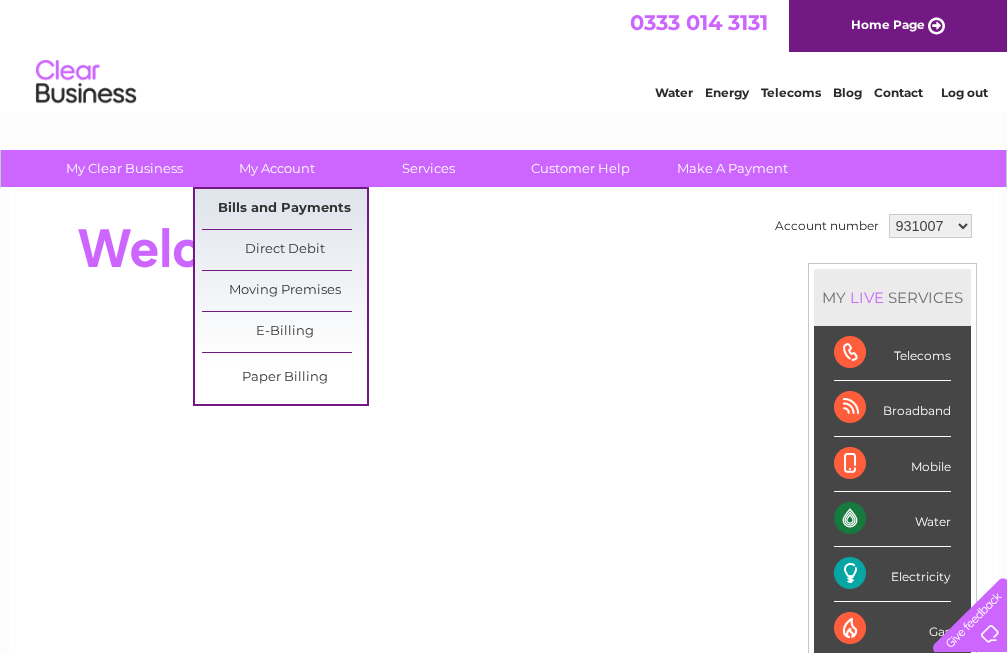 click on "Bills and Payments" at bounding box center (284, 209) 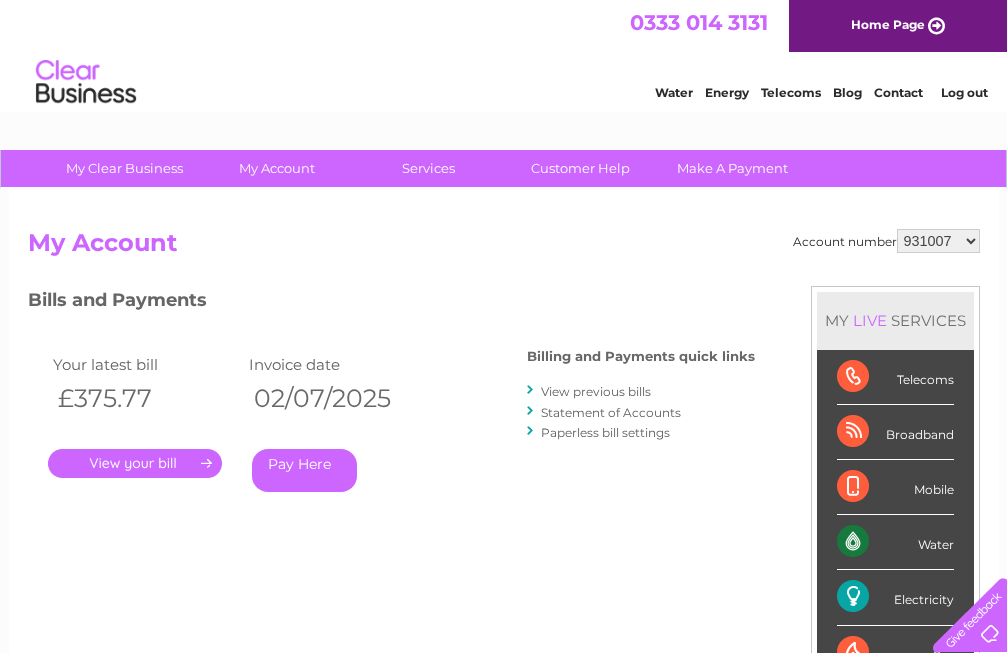 scroll, scrollTop: 0, scrollLeft: 0, axis: both 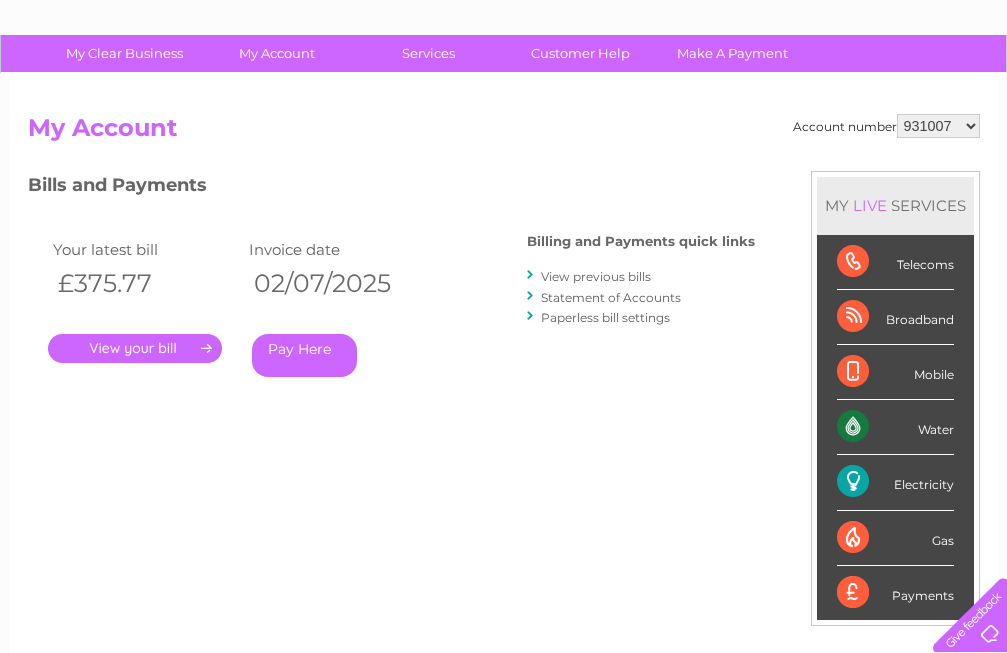 click on "." at bounding box center [135, 348] 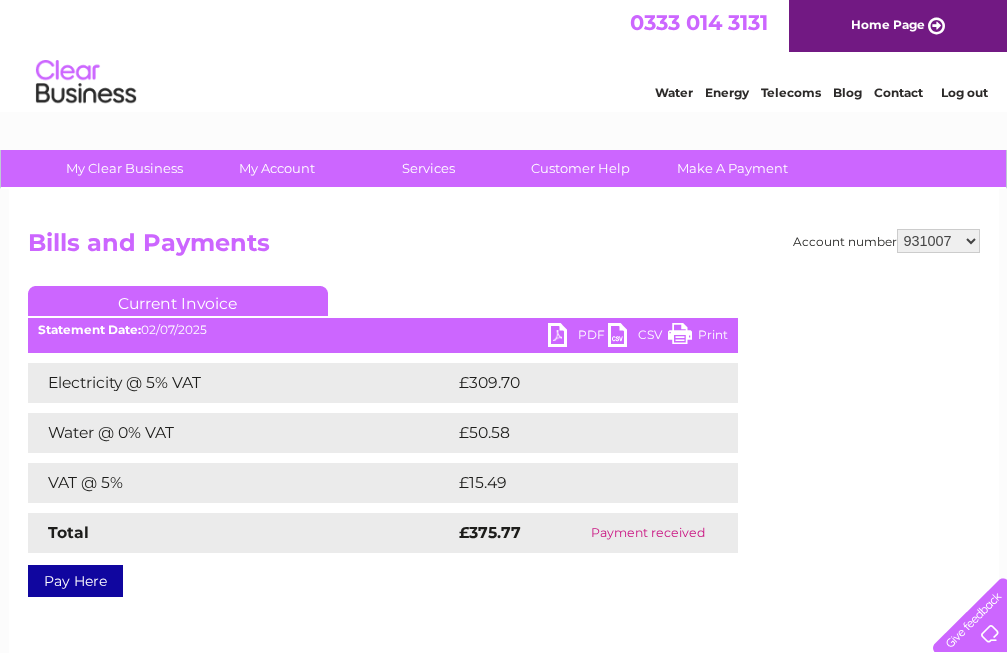 scroll, scrollTop: 0, scrollLeft: 0, axis: both 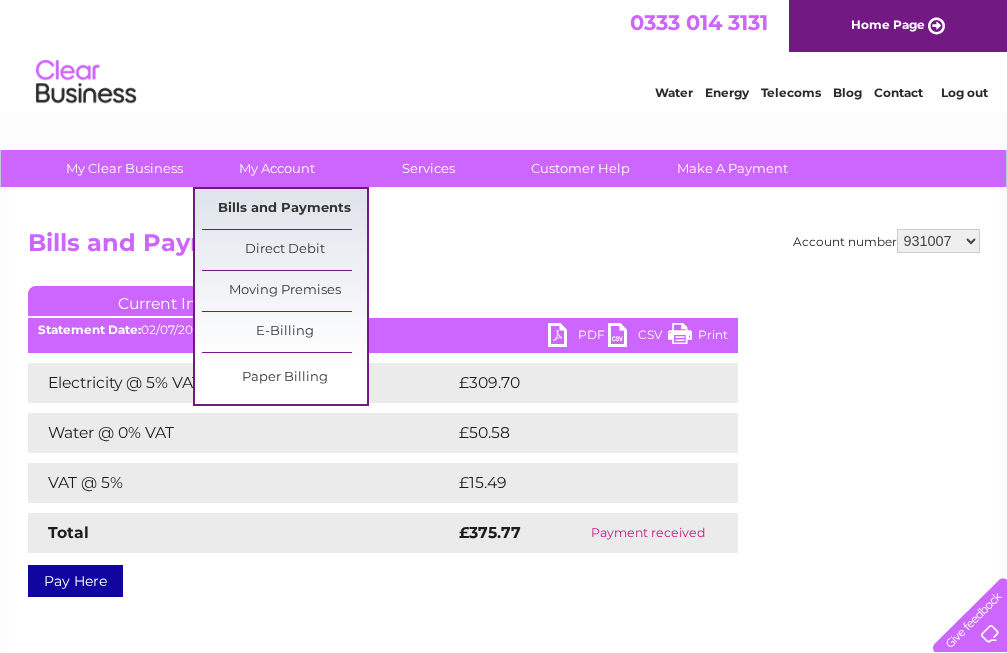click on "Bills and Payments" at bounding box center [284, 209] 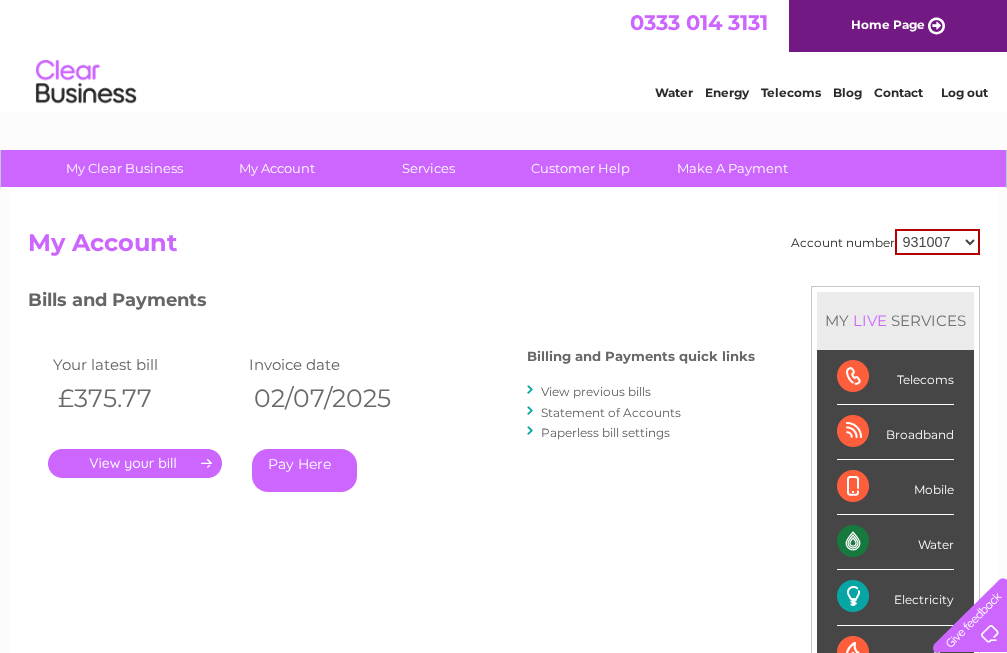 scroll, scrollTop: 0, scrollLeft: 0, axis: both 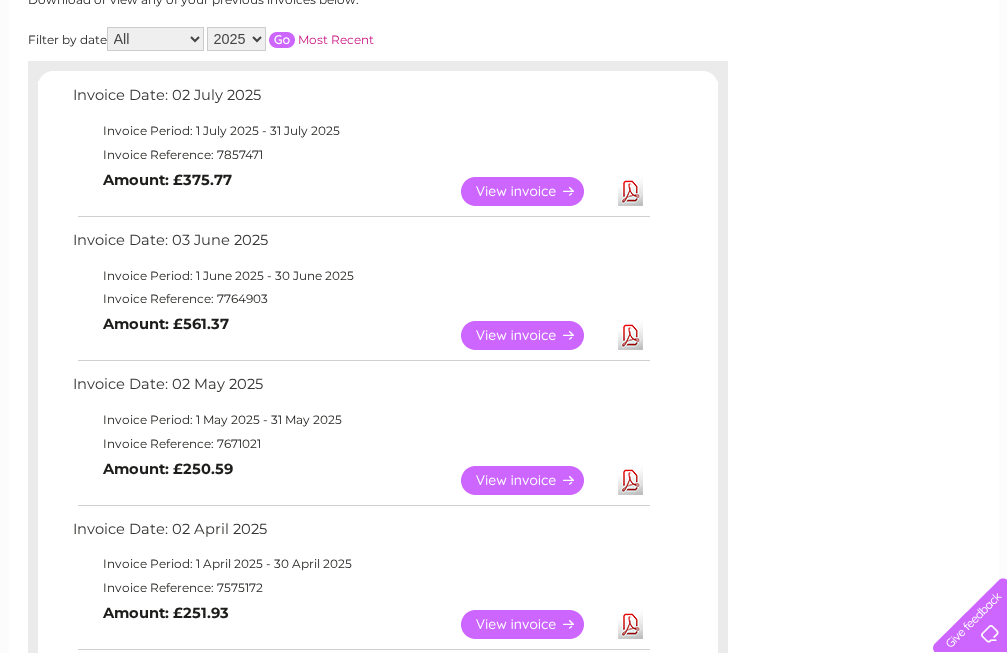 click on "View" at bounding box center (534, 335) 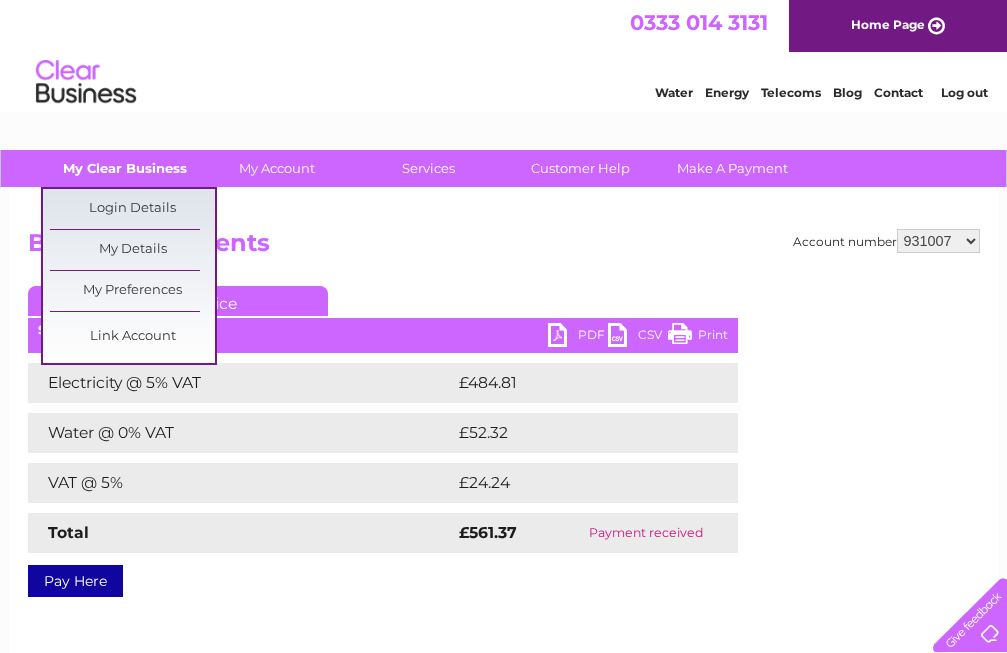 scroll, scrollTop: 0, scrollLeft: 0, axis: both 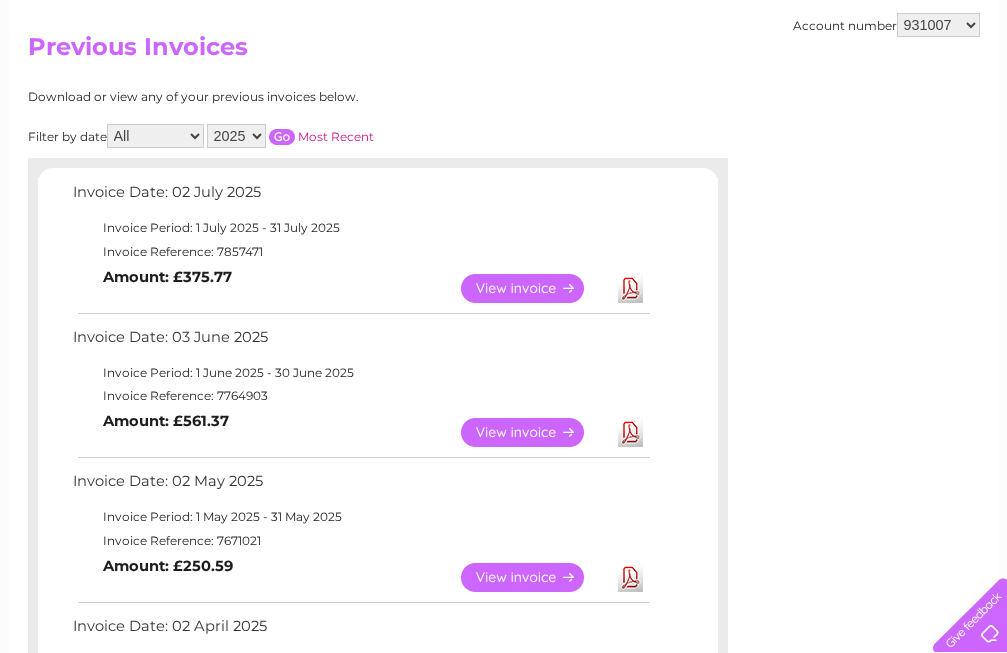 click on "Amount: £250.59" at bounding box center (168, 566) 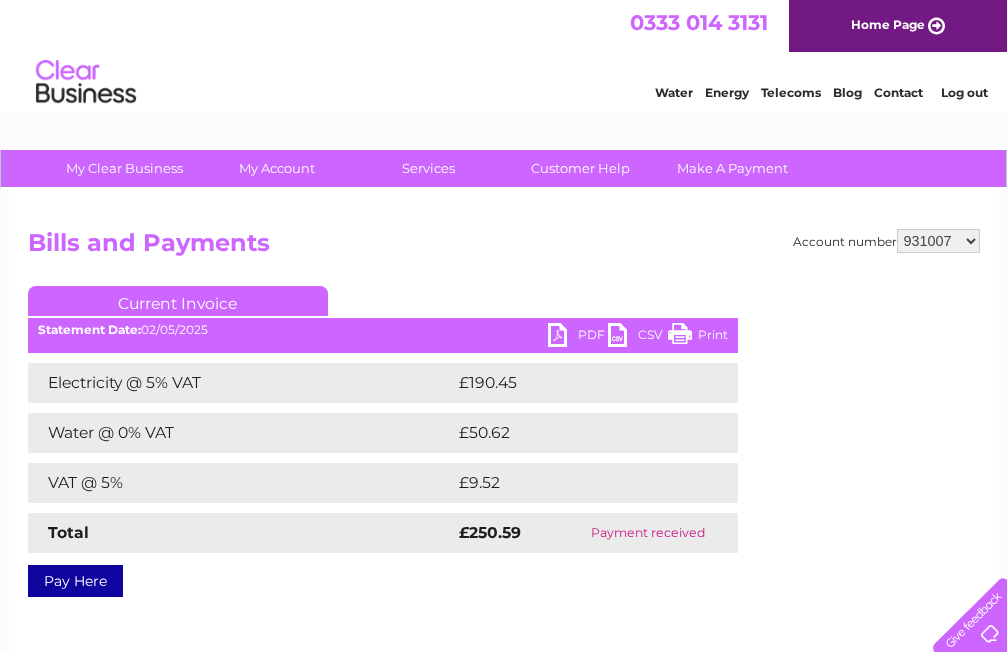 scroll, scrollTop: 0, scrollLeft: 0, axis: both 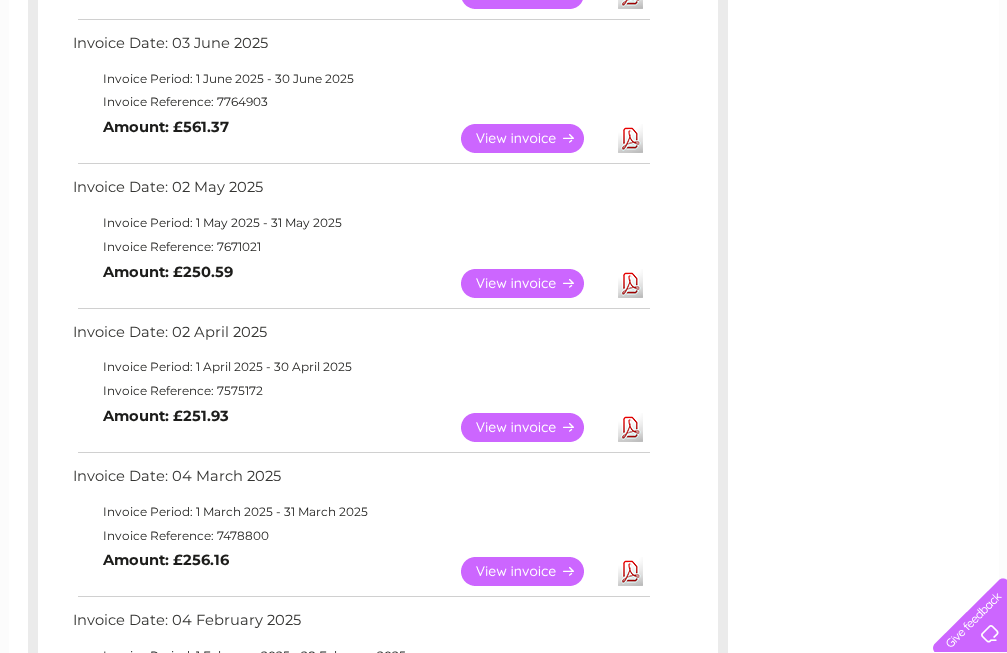 click on "View" at bounding box center (534, 427) 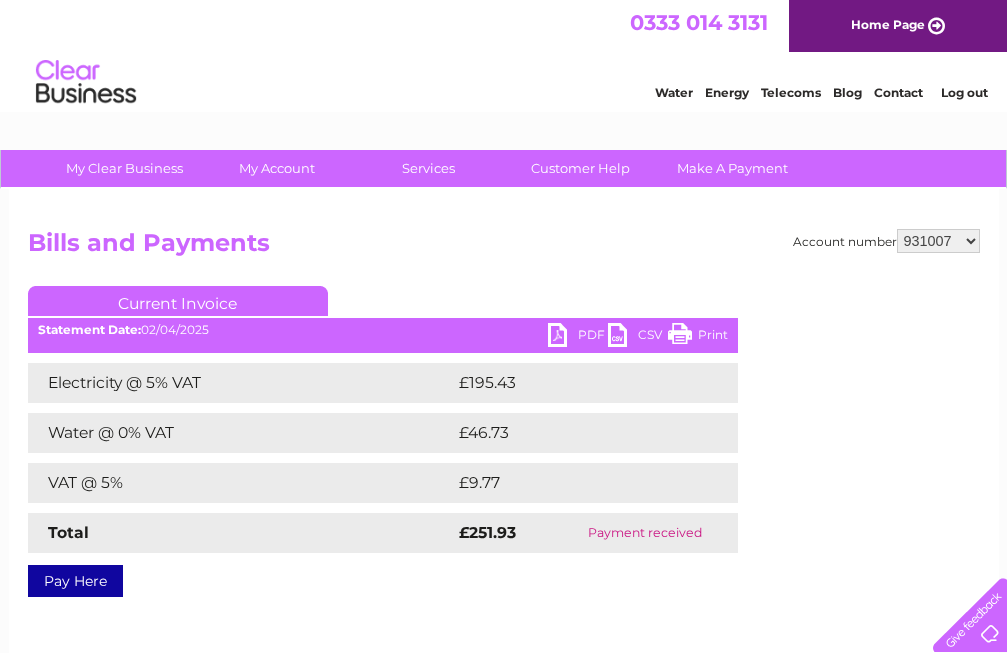 scroll, scrollTop: 0, scrollLeft: 0, axis: both 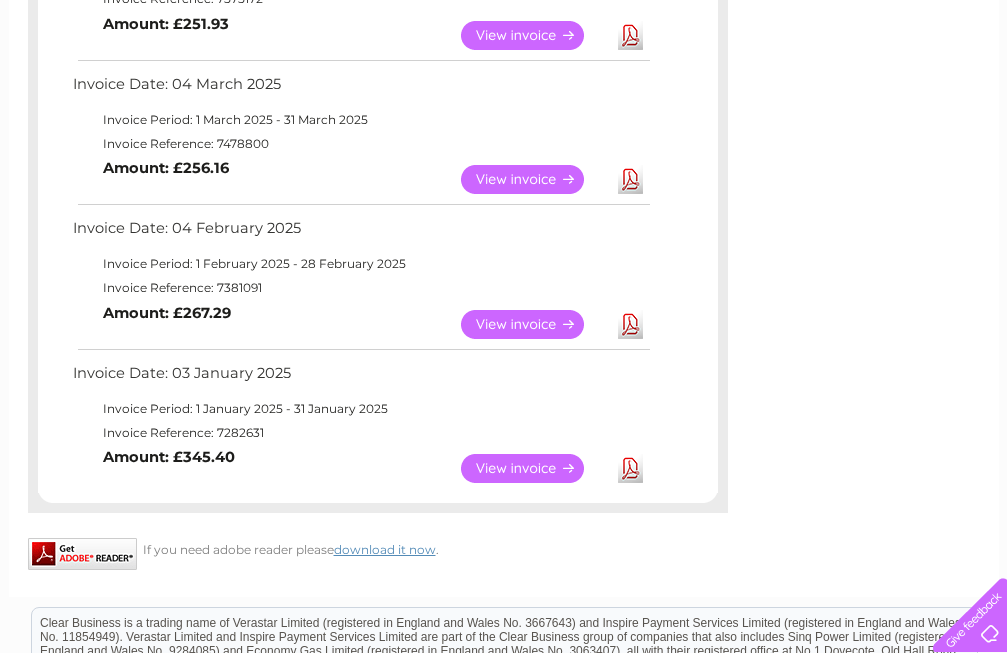click on "View" at bounding box center [534, 468] 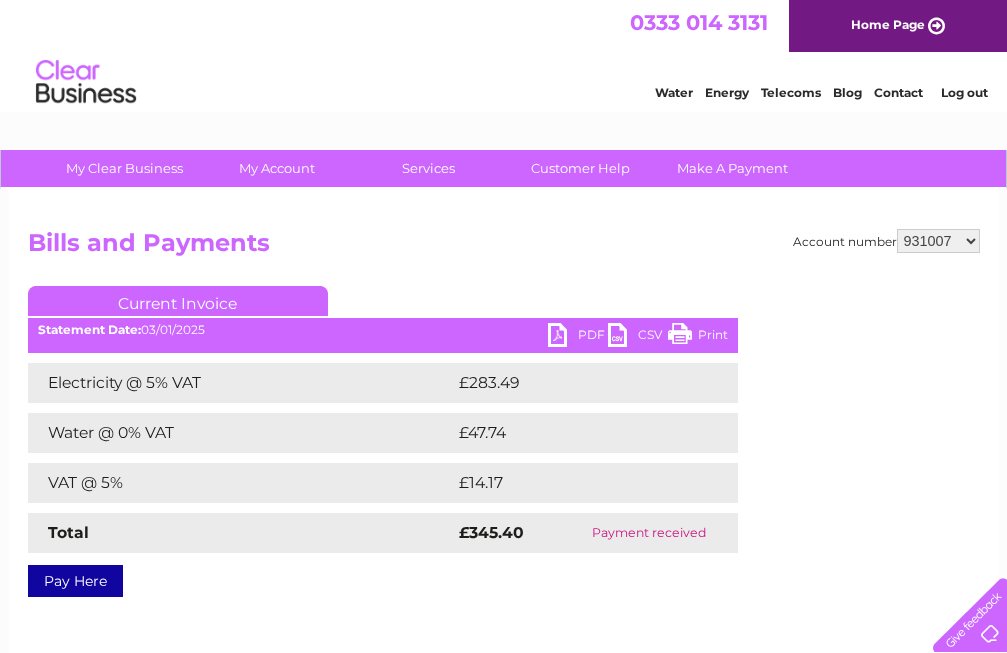 scroll, scrollTop: 0, scrollLeft: 0, axis: both 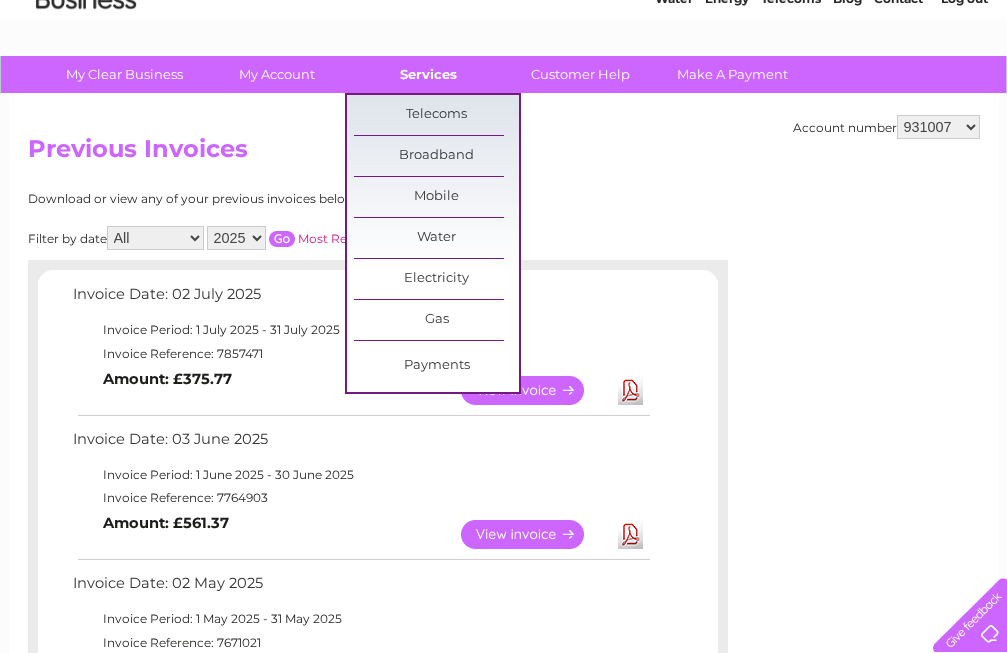 click on "Services" at bounding box center (428, 74) 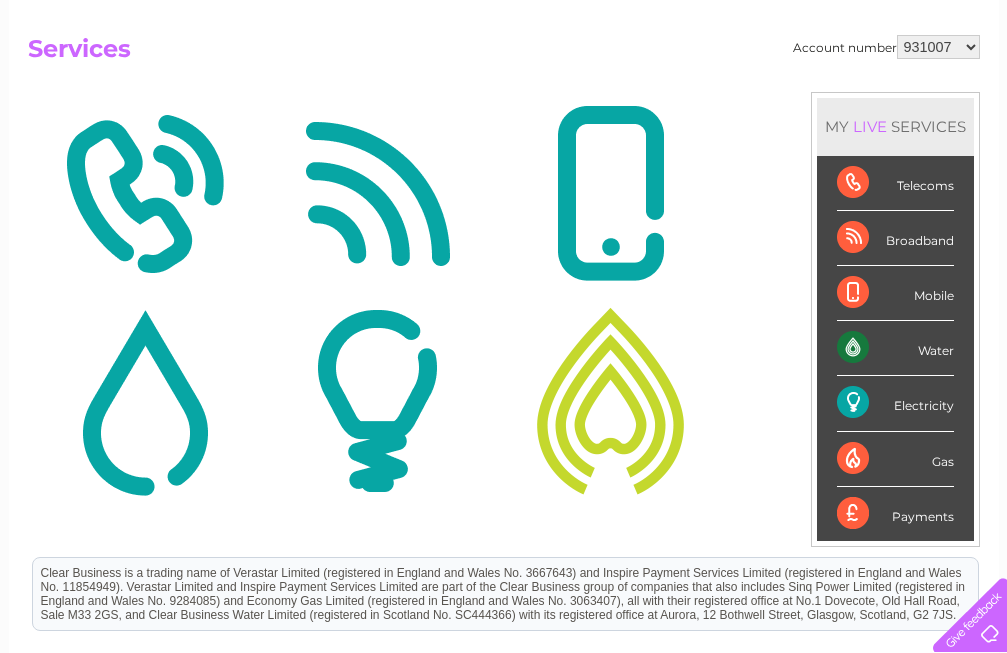 scroll, scrollTop: 195, scrollLeft: 0, axis: vertical 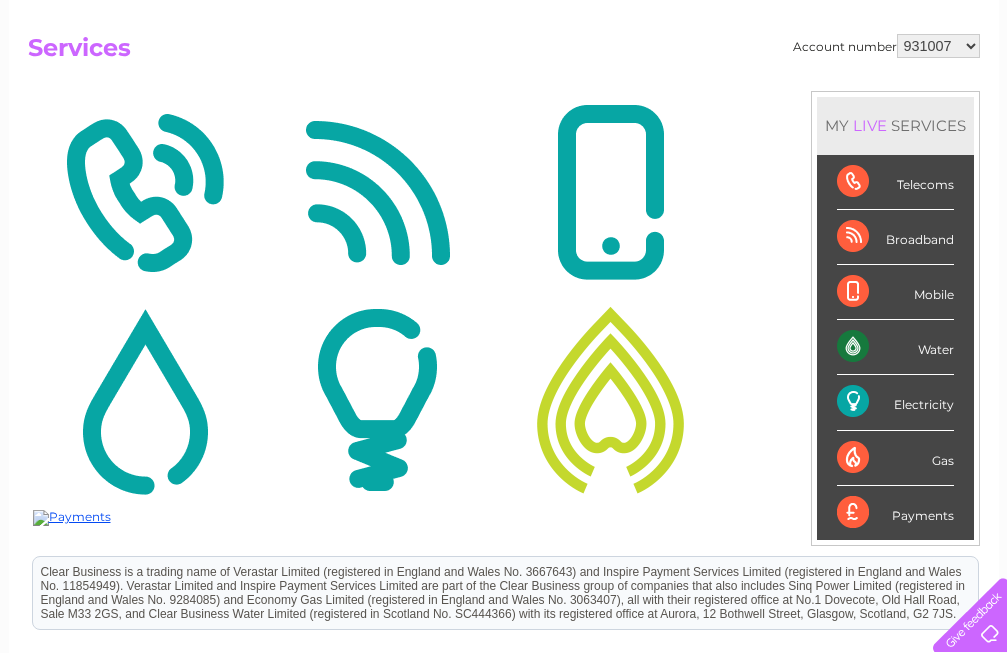 click at bounding box center [377, 400] 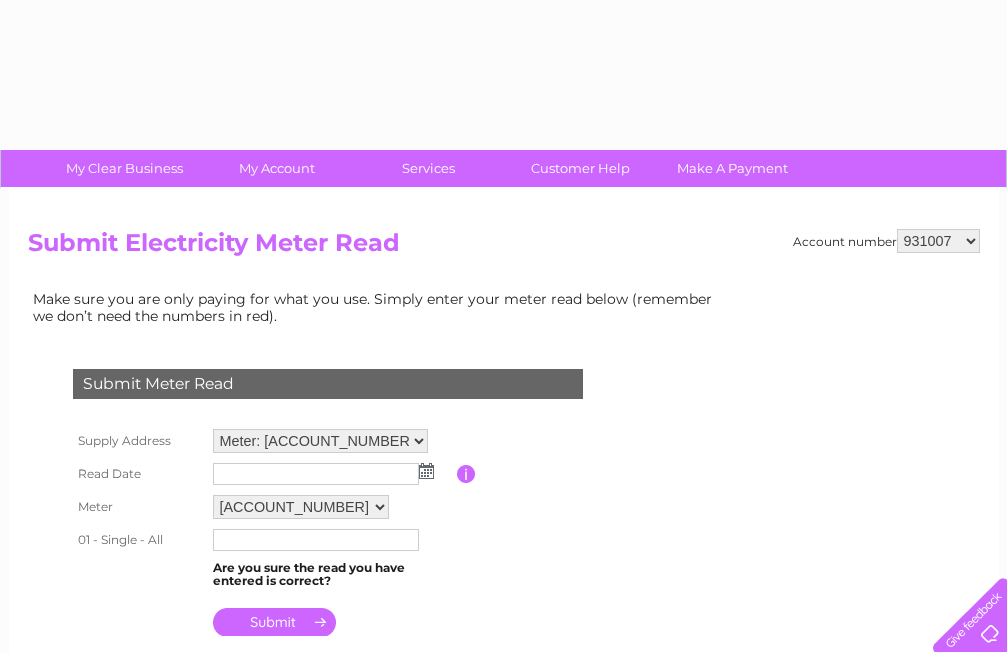 scroll, scrollTop: 0, scrollLeft: 0, axis: both 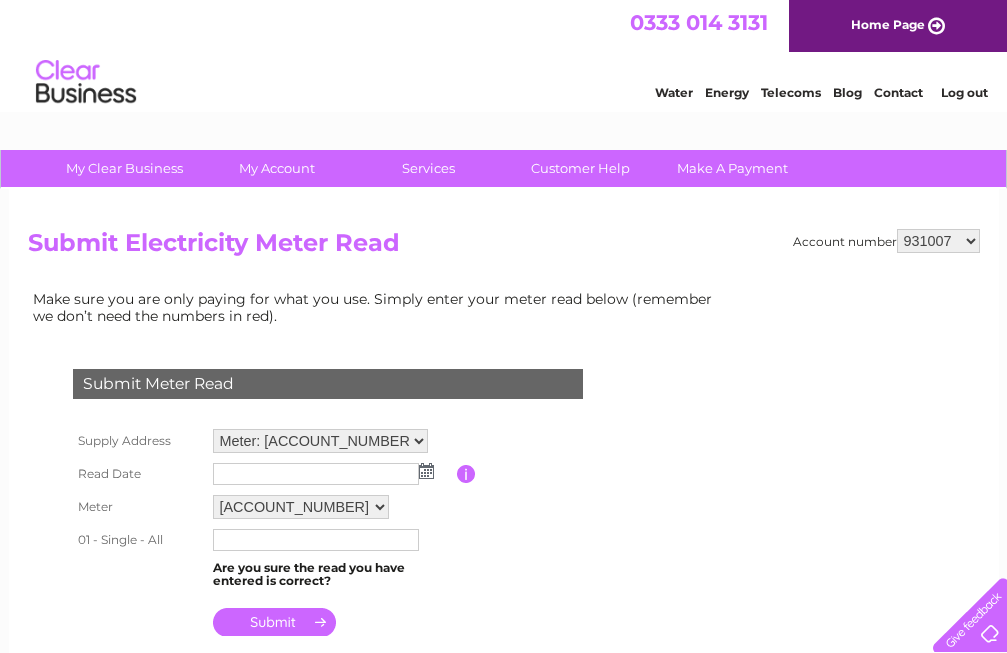 click at bounding box center (316, 474) 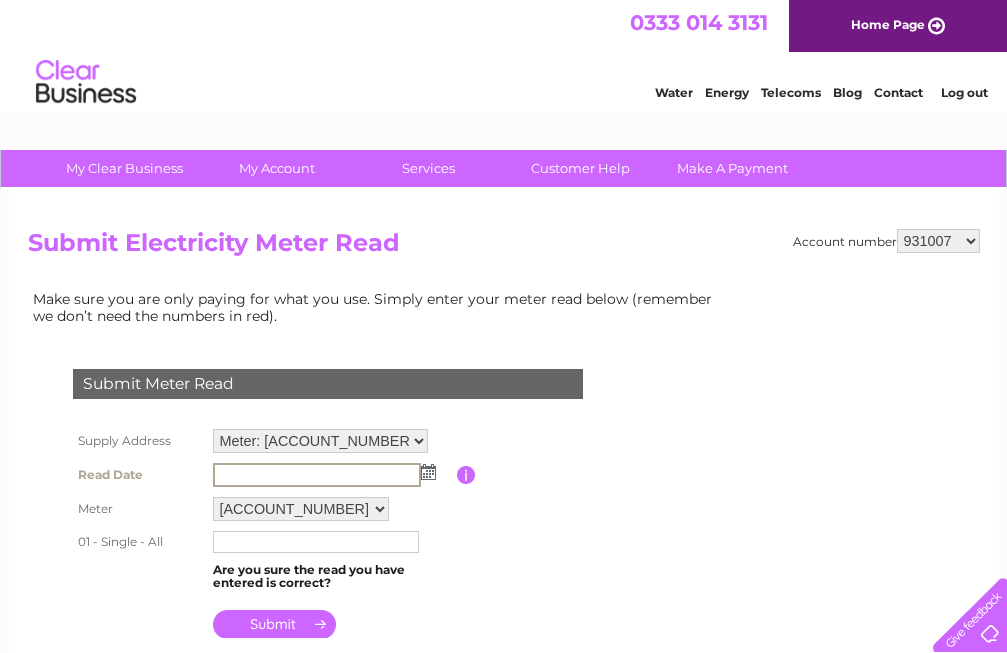 scroll, scrollTop: 0, scrollLeft: 0, axis: both 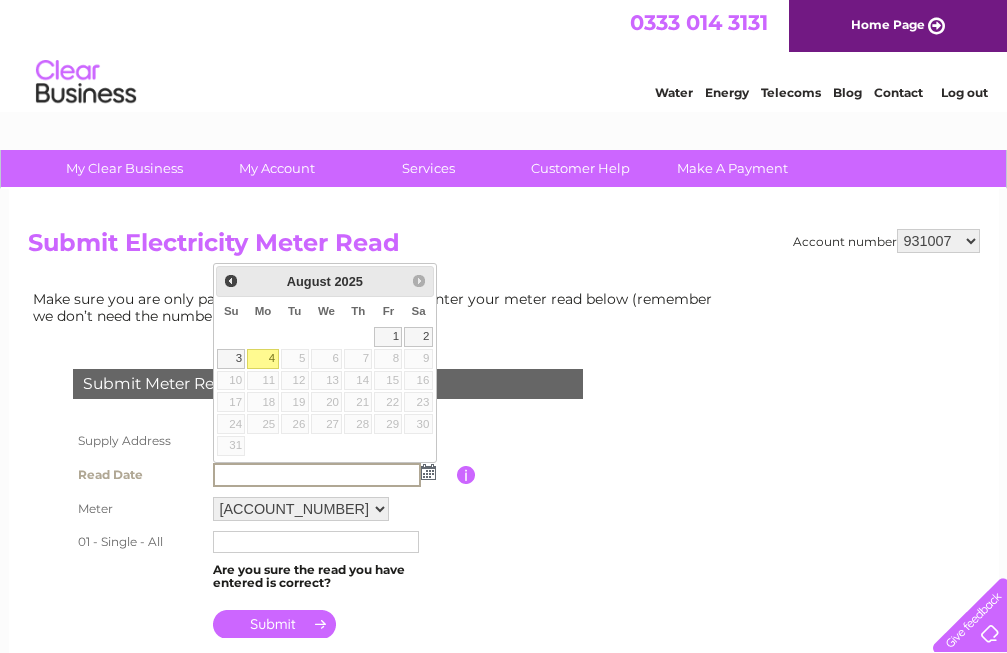 click on "4" at bounding box center [262, 359] 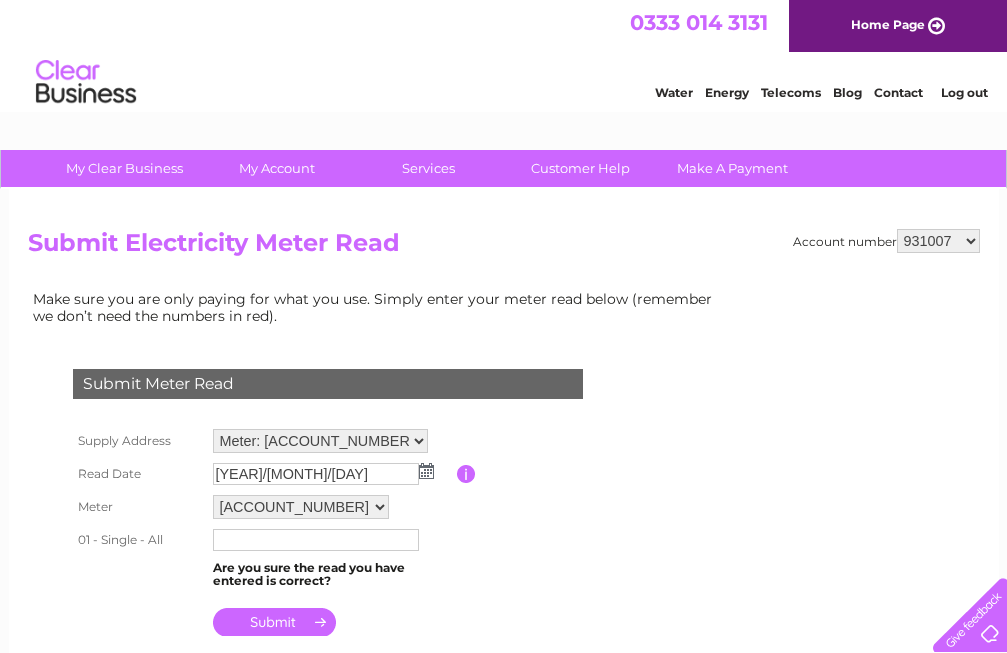 click at bounding box center [316, 540] 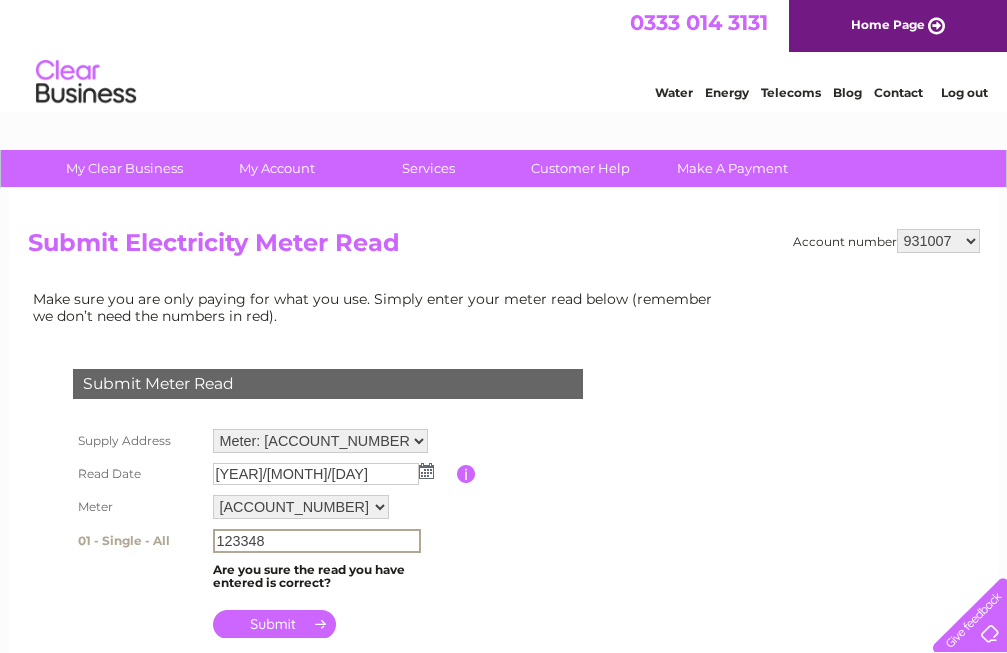 type on "123348" 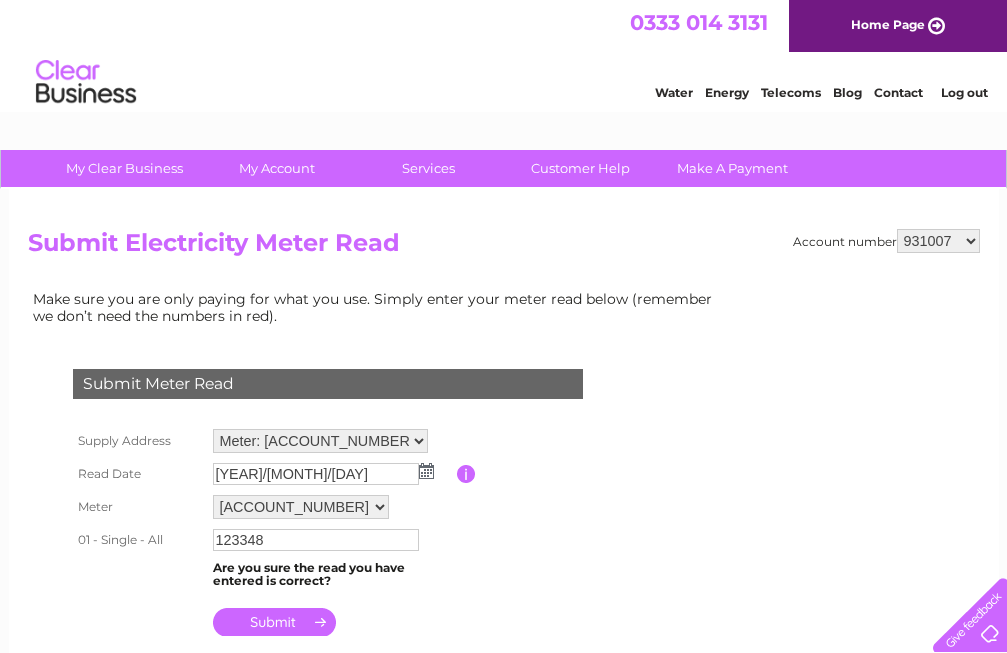 click at bounding box center (274, 622) 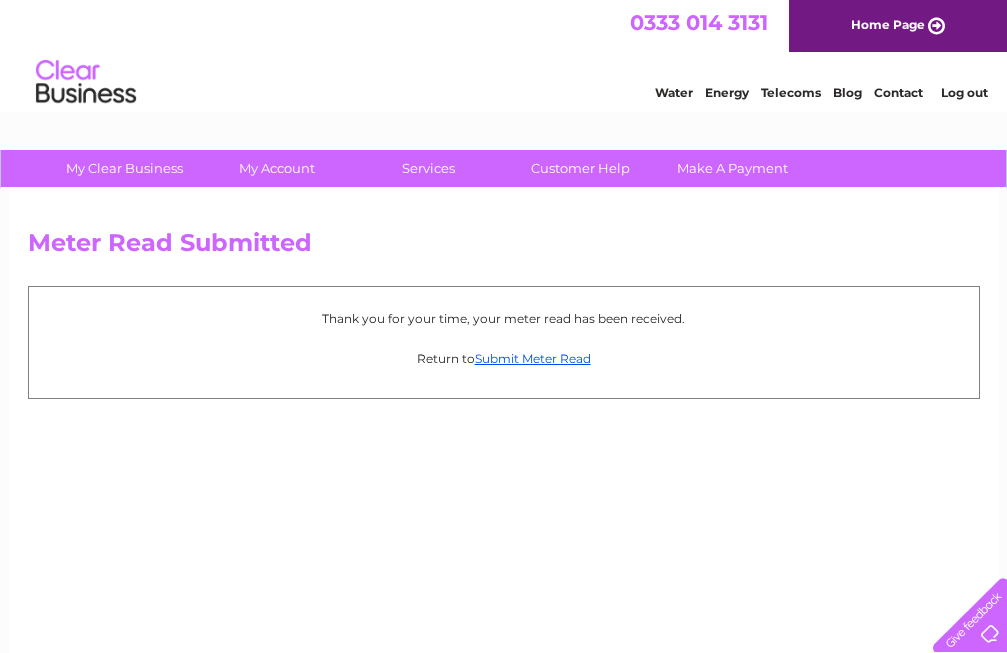 scroll, scrollTop: 0, scrollLeft: 0, axis: both 